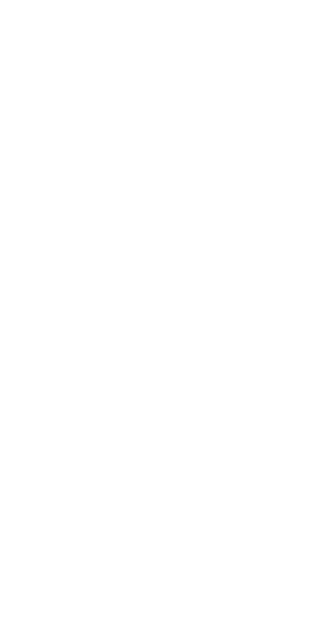 scroll, scrollTop: 0, scrollLeft: 0, axis: both 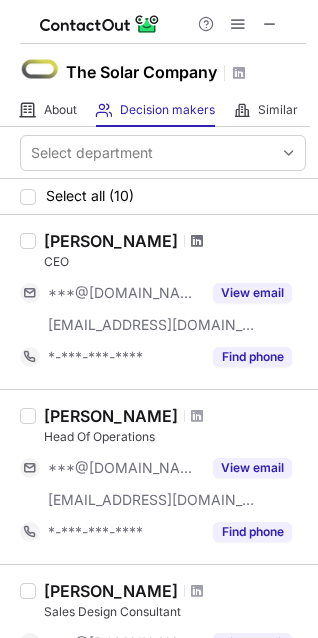 click at bounding box center [197, 241] 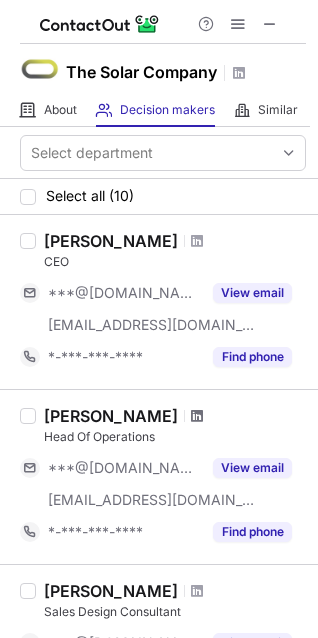 click at bounding box center (197, 416) 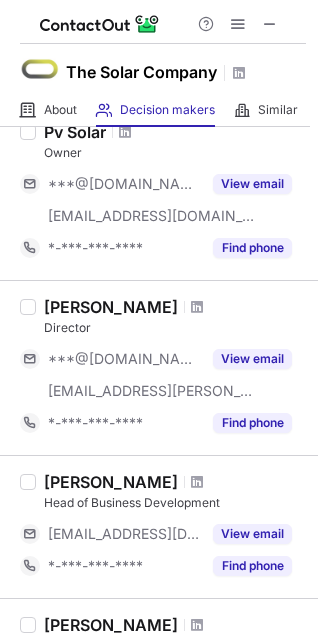 scroll, scrollTop: 1160, scrollLeft: 0, axis: vertical 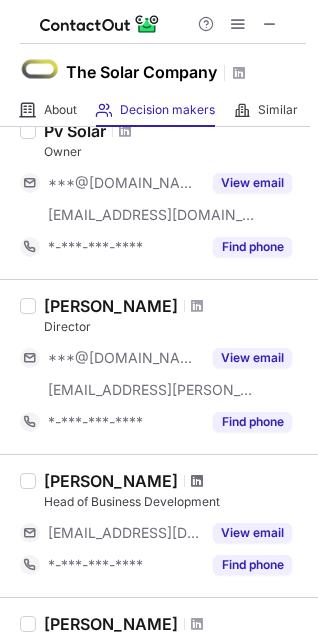 click at bounding box center (197, 481) 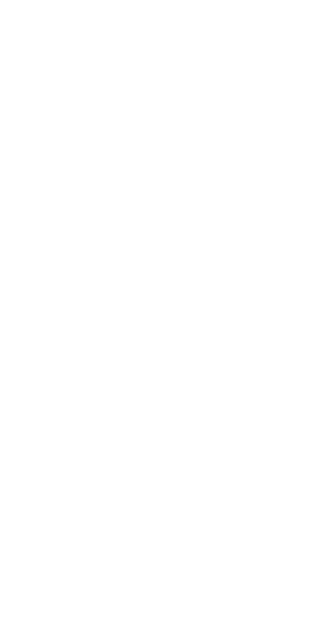 scroll, scrollTop: 0, scrollLeft: 0, axis: both 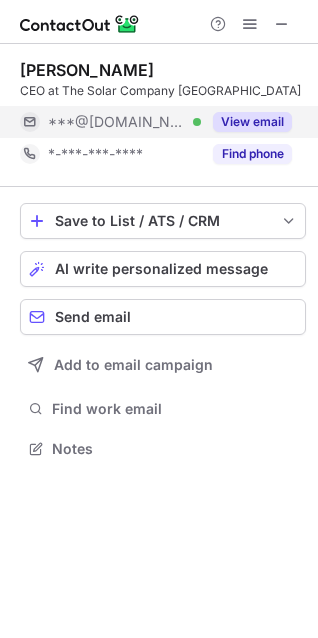 click on "View email" at bounding box center (252, 122) 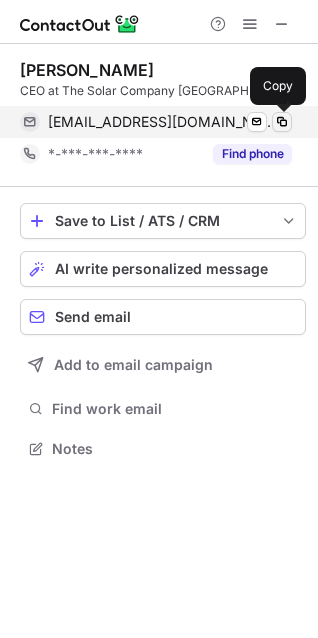 click at bounding box center [282, 122] 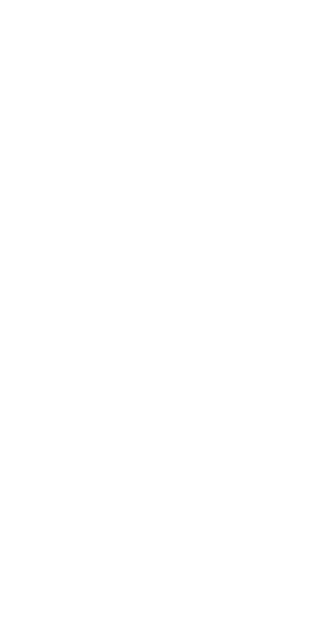 scroll, scrollTop: 0, scrollLeft: 0, axis: both 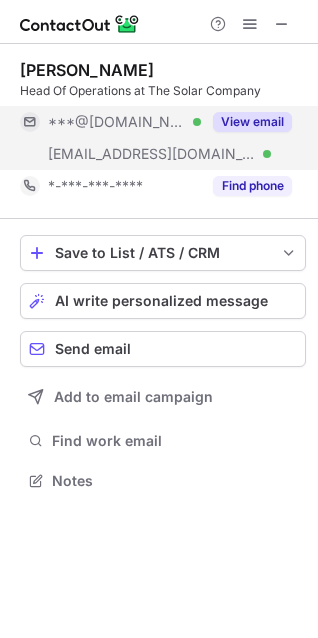 click on "View email" at bounding box center (252, 122) 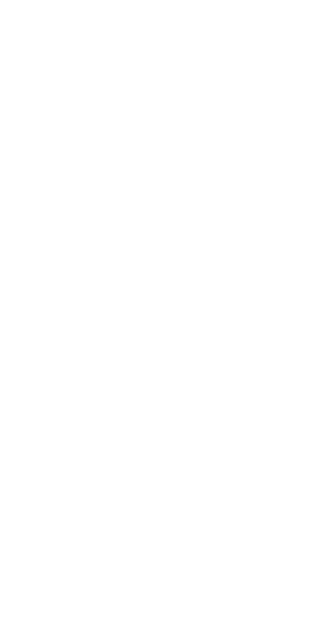 scroll, scrollTop: 0, scrollLeft: 0, axis: both 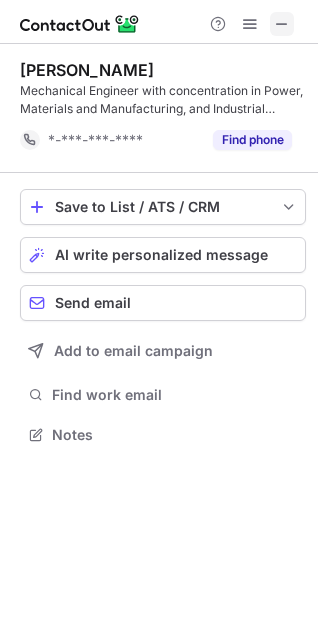 click at bounding box center (282, 24) 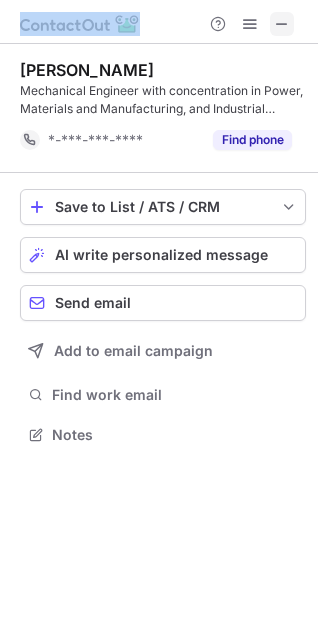 click at bounding box center (159, 22) 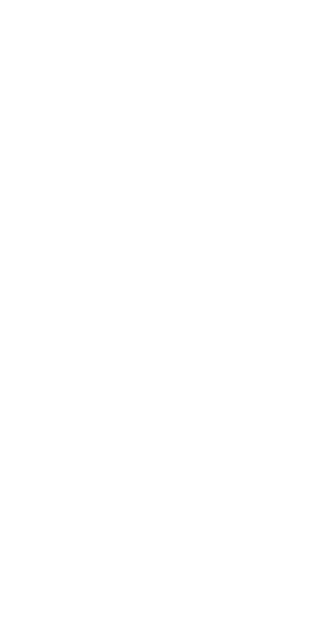 scroll, scrollTop: 0, scrollLeft: 0, axis: both 